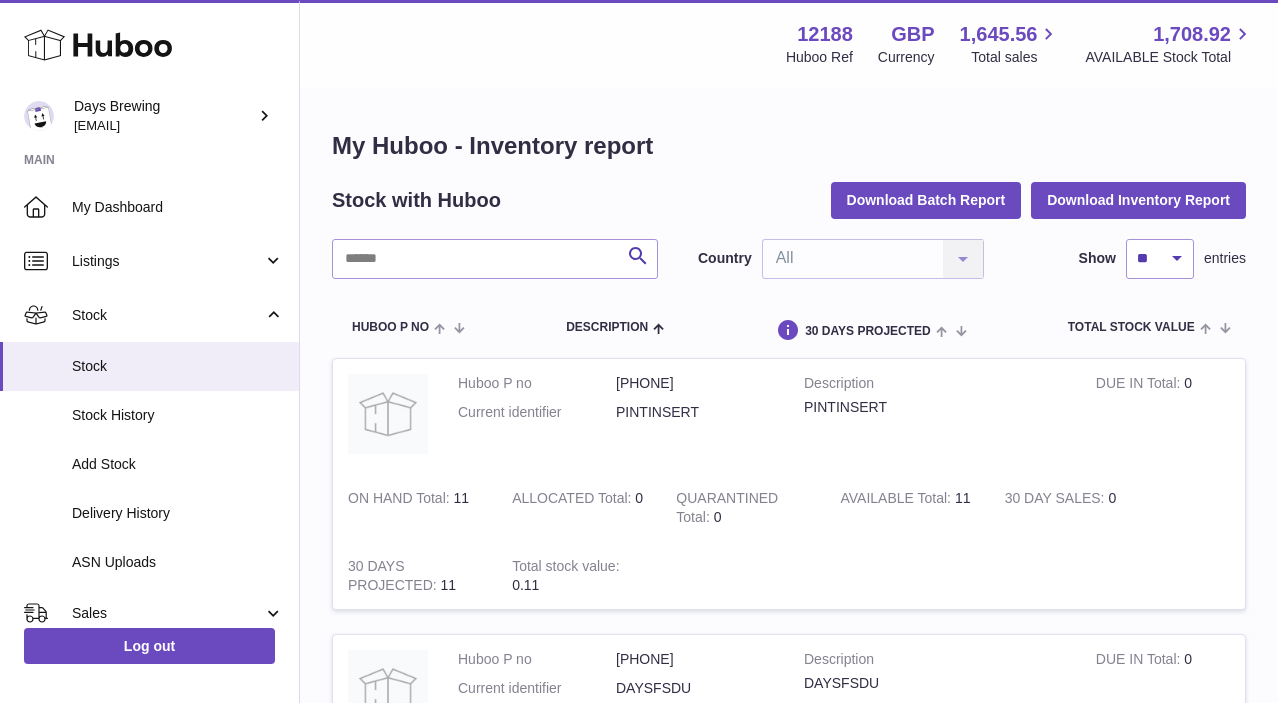 scroll, scrollTop: 1455, scrollLeft: 0, axis: vertical 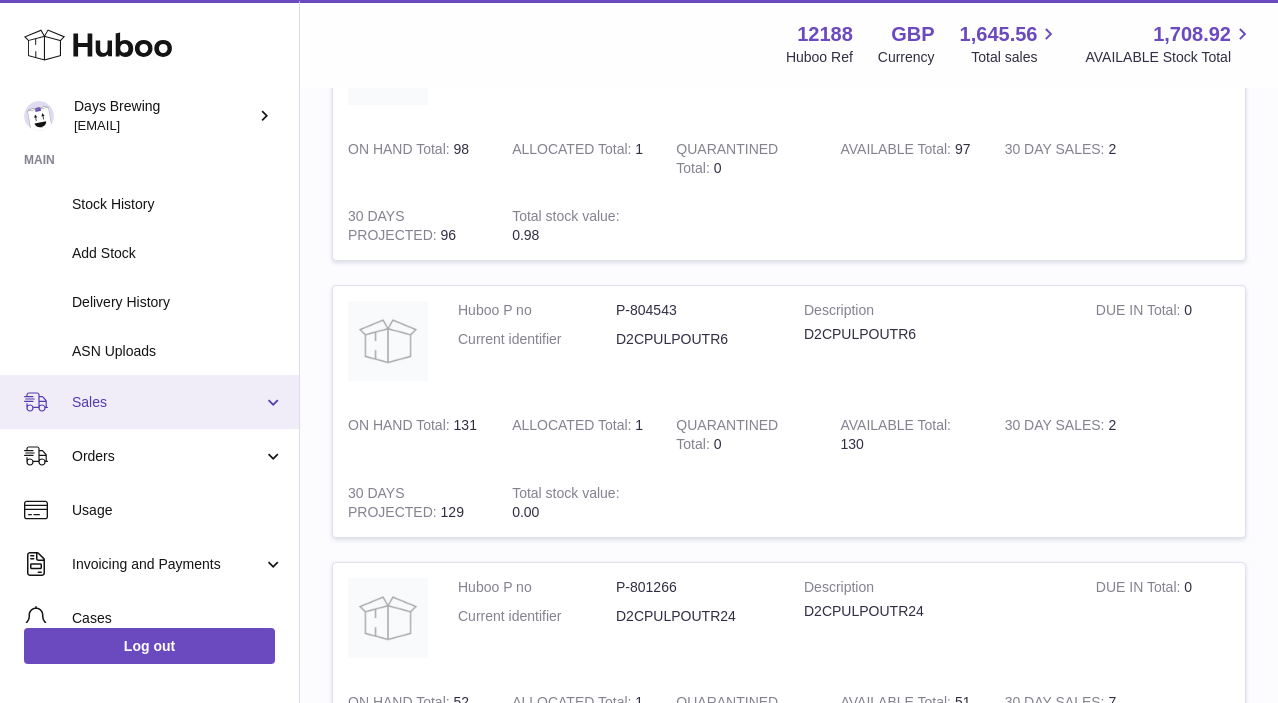 click on "Sales" at bounding box center [167, 402] 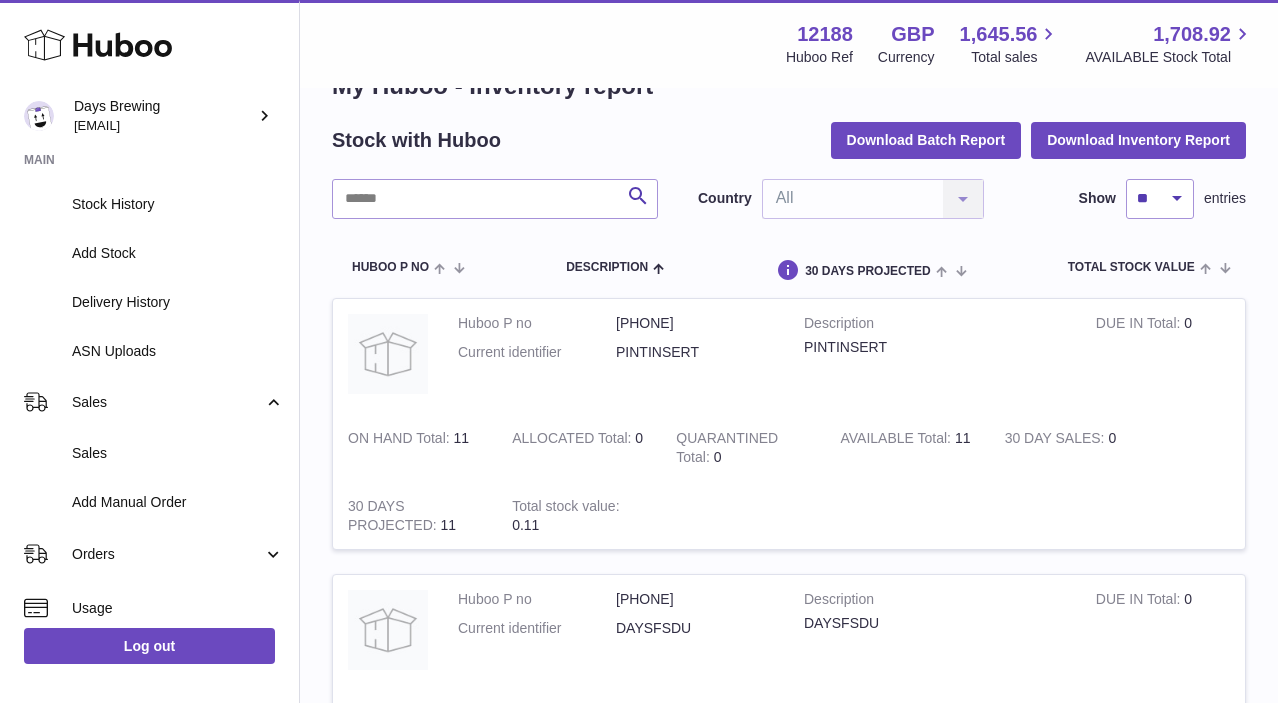 scroll, scrollTop: 0, scrollLeft: 0, axis: both 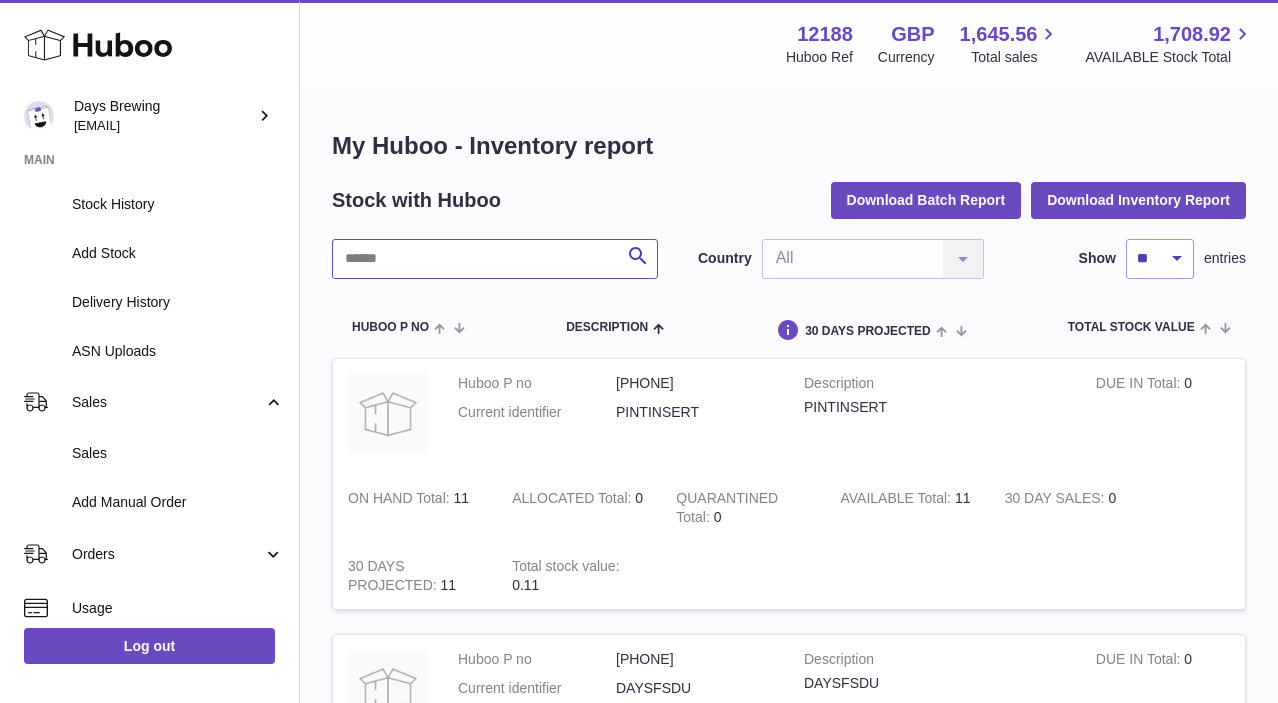 click at bounding box center [495, 259] 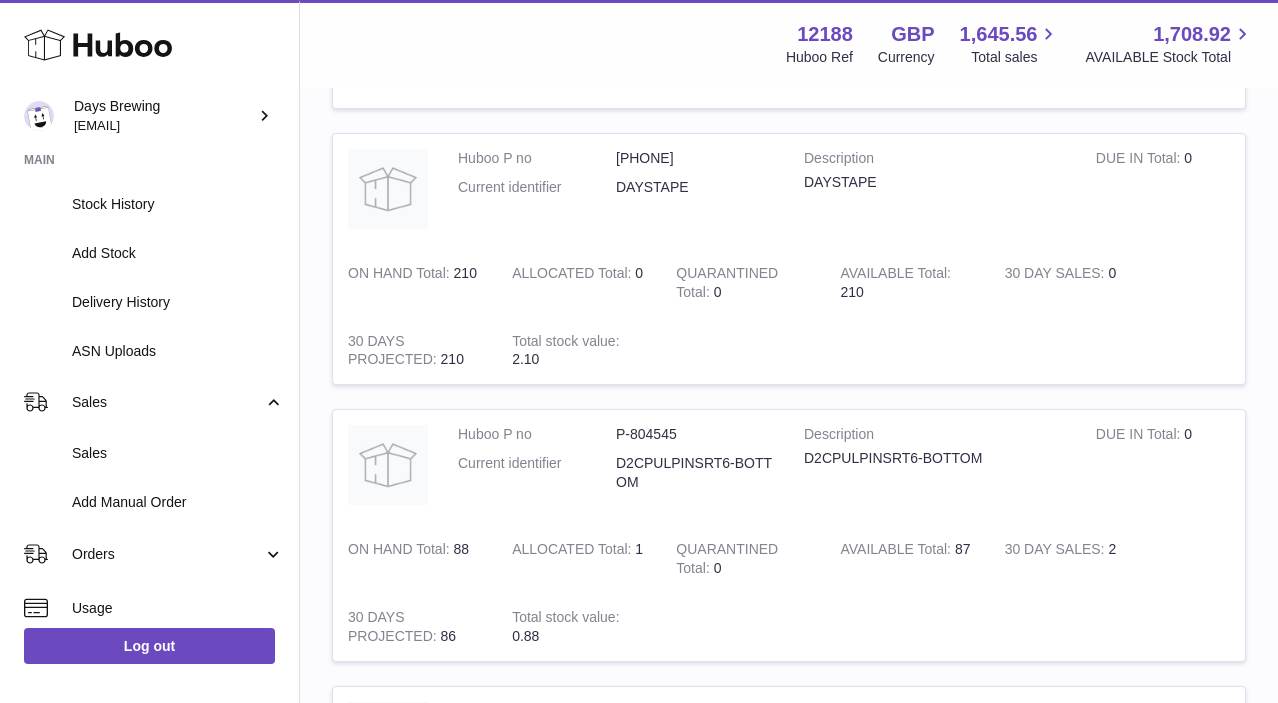 scroll, scrollTop: 0, scrollLeft: 0, axis: both 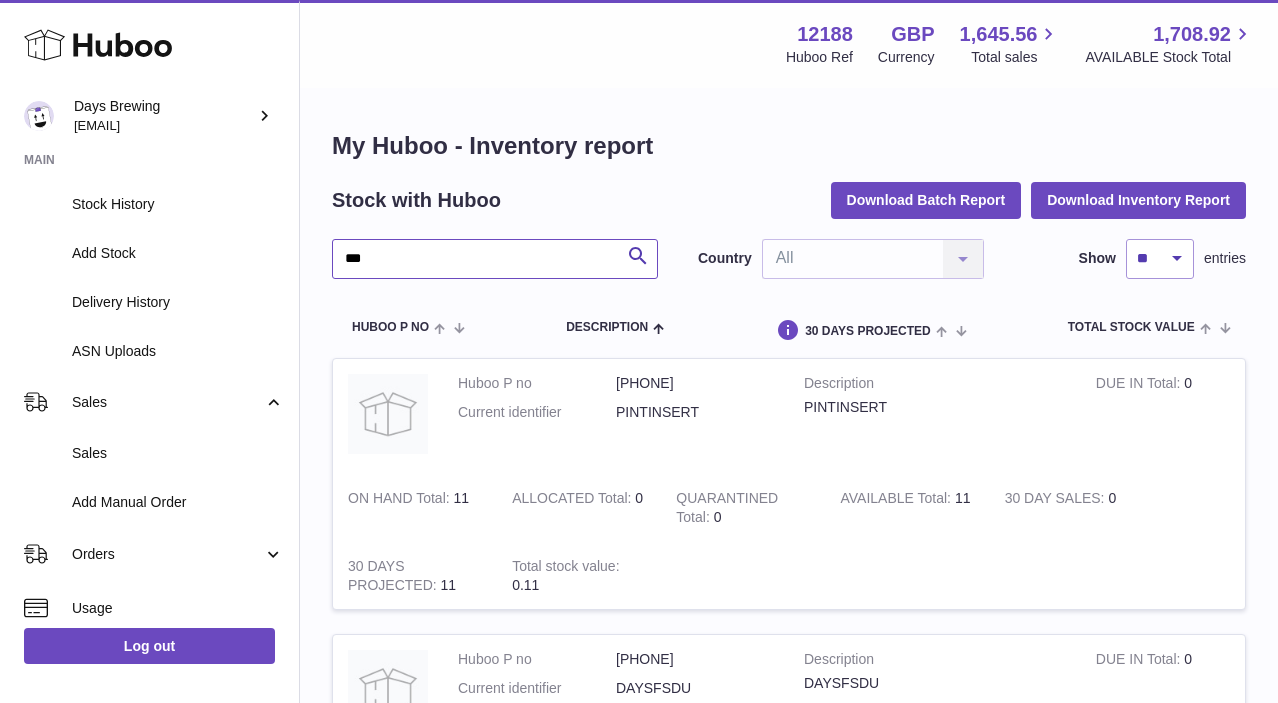 click on "***" at bounding box center [495, 259] 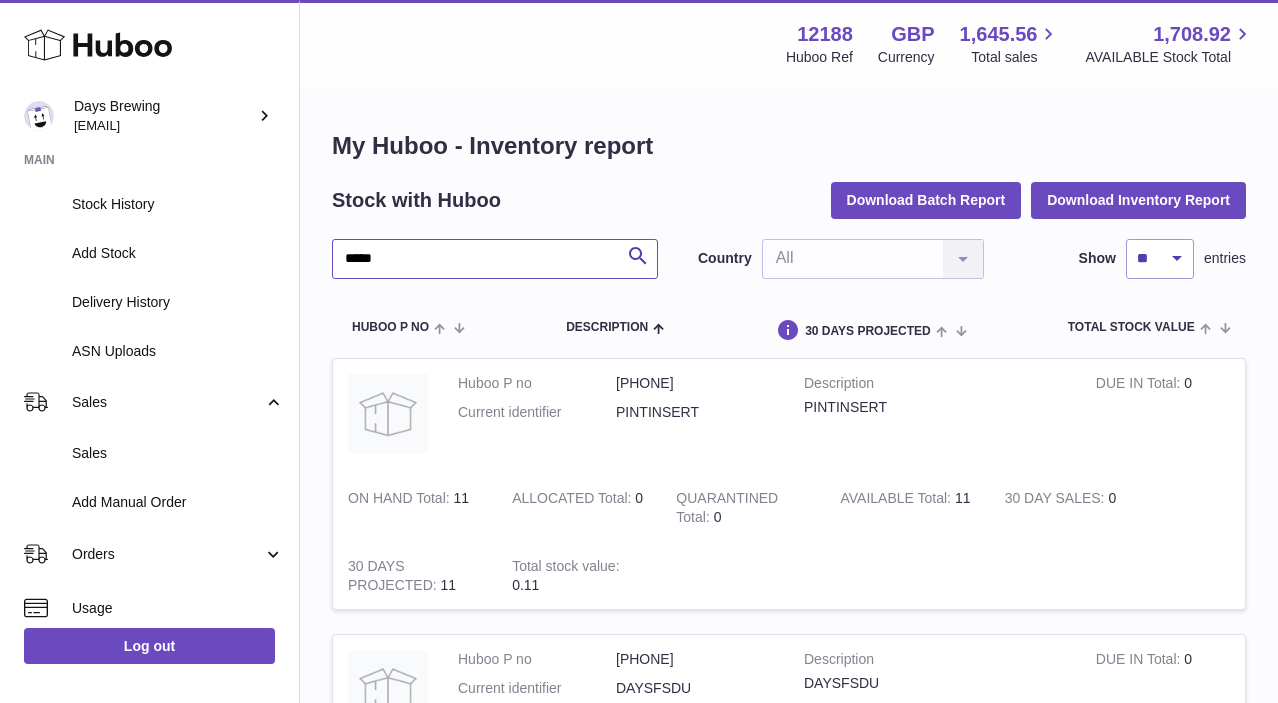 type on "*****" 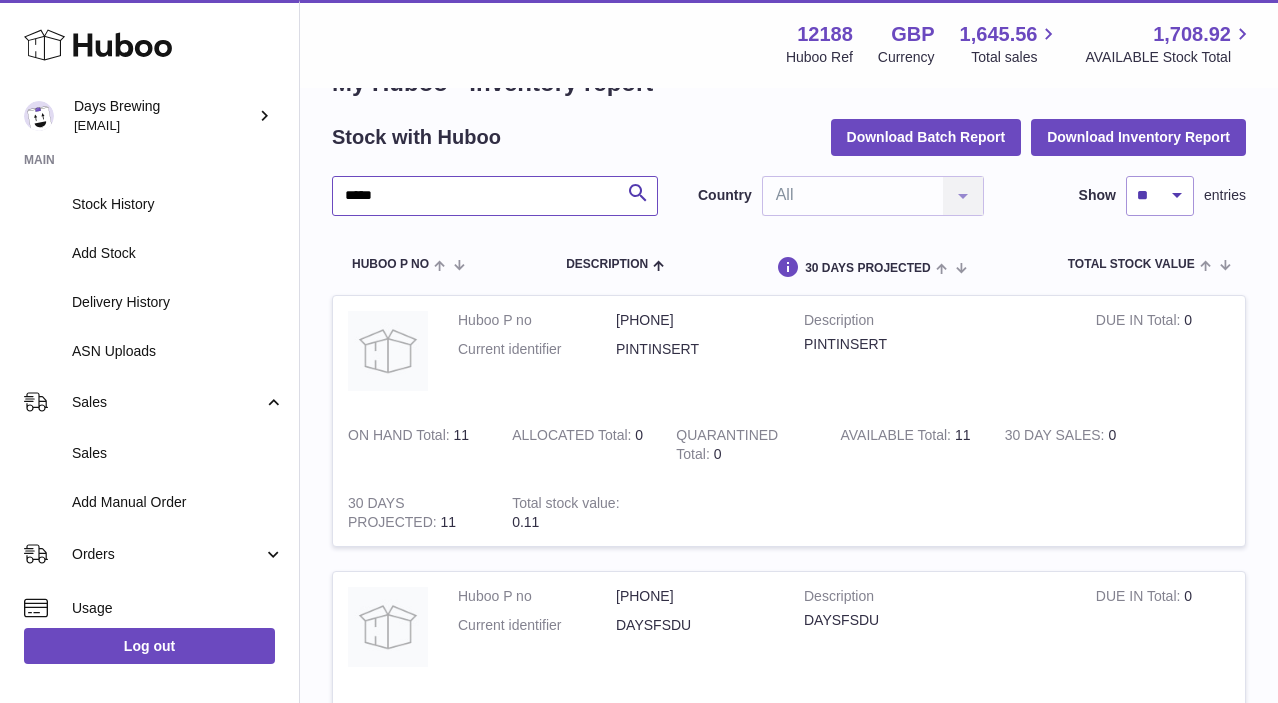 scroll, scrollTop: 0, scrollLeft: 0, axis: both 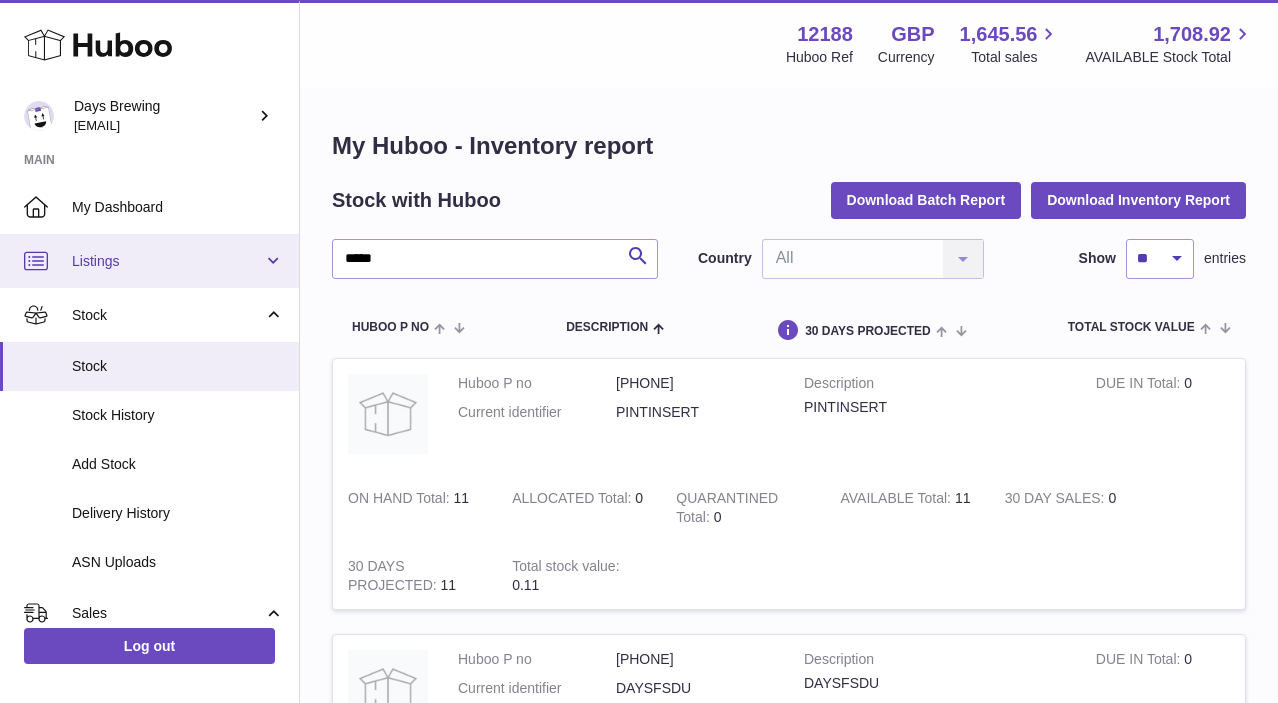click on "Listings" at bounding box center [167, 261] 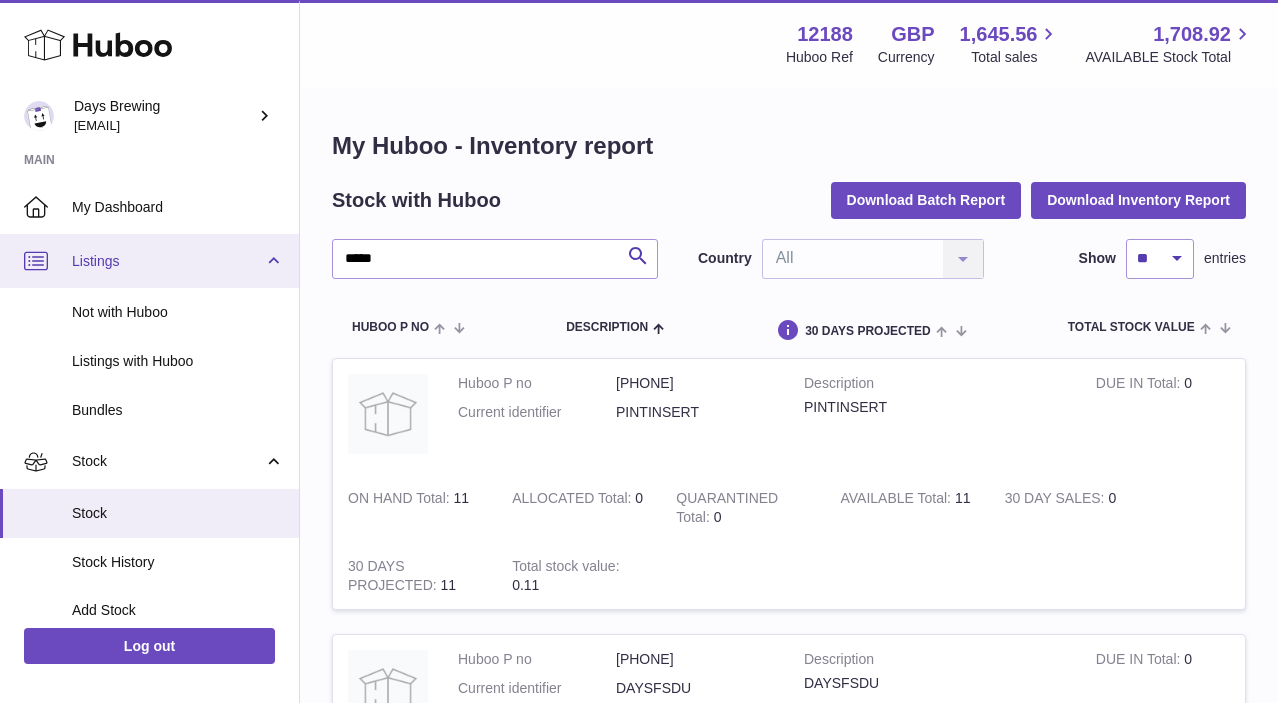 click on "Listings" at bounding box center (167, 261) 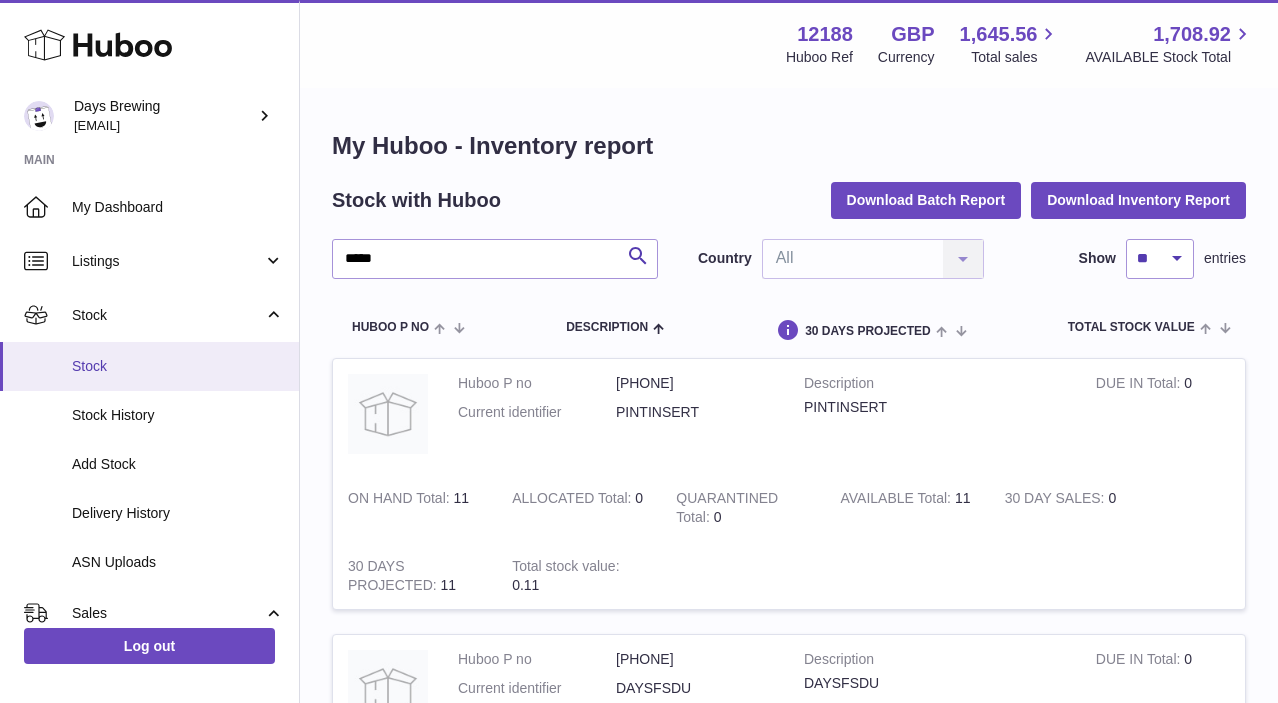 click on "Stock" at bounding box center [178, 366] 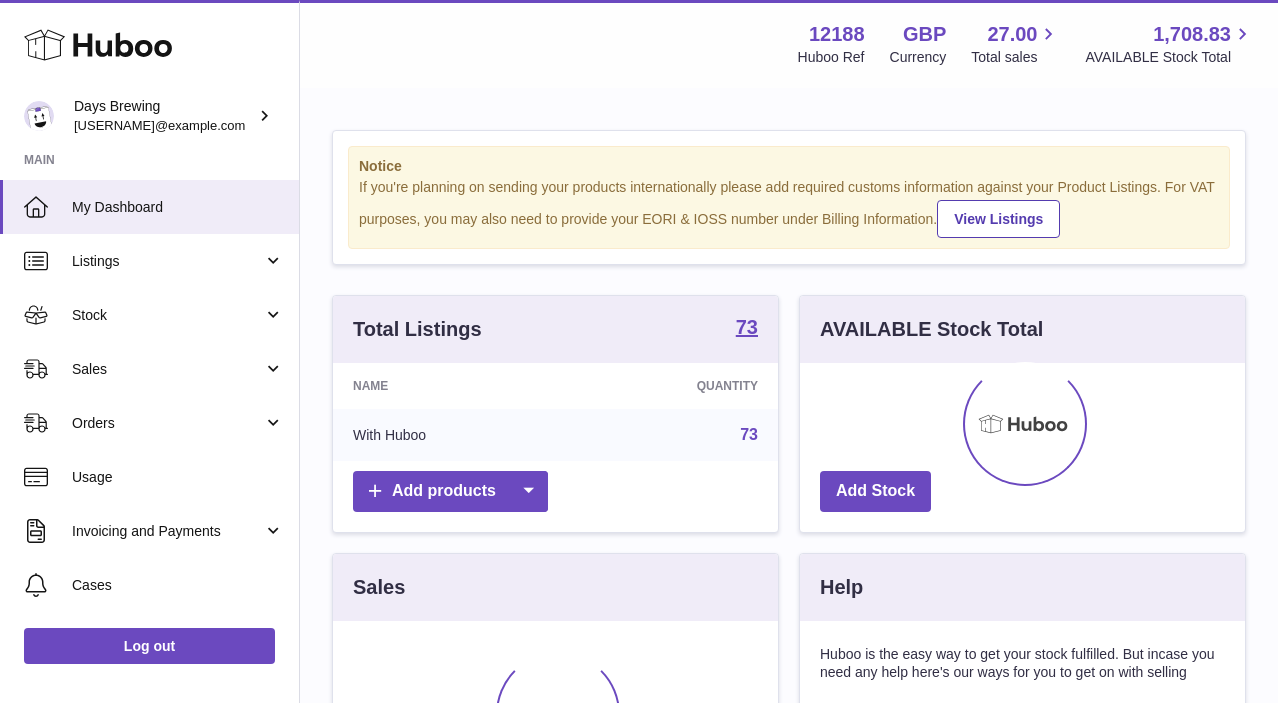 scroll, scrollTop: 0, scrollLeft: 0, axis: both 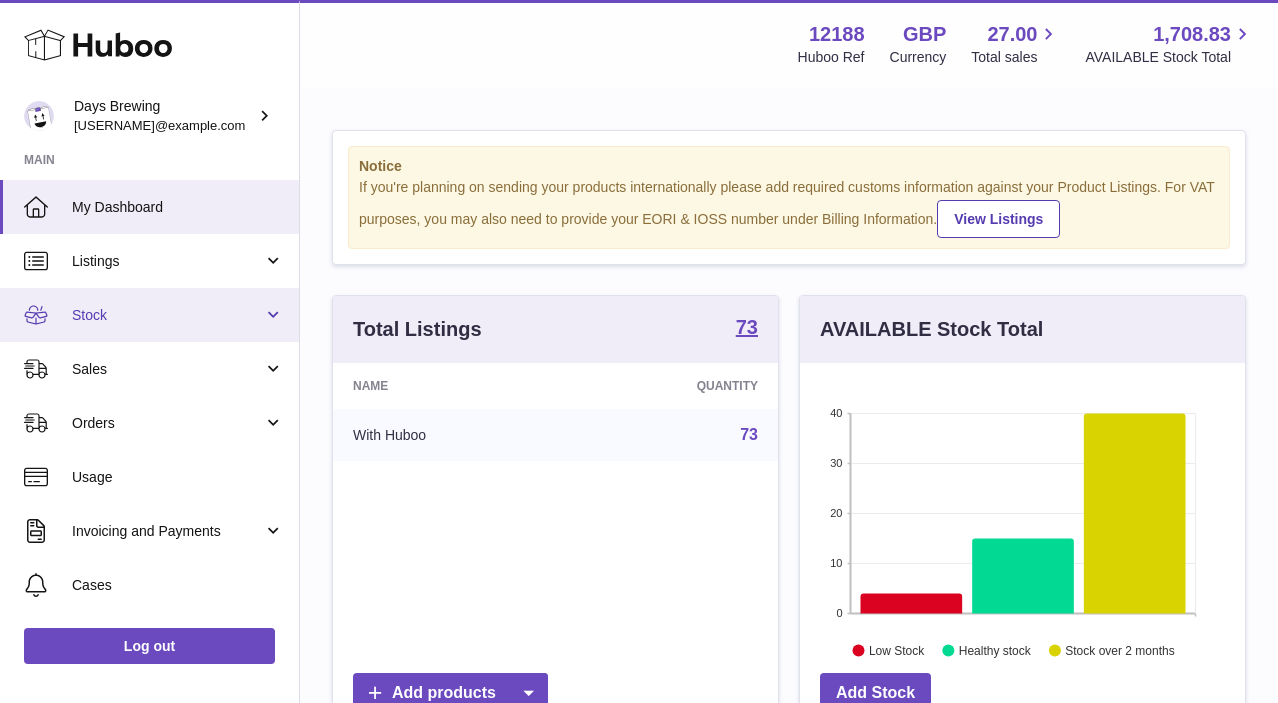 click on "Stock" at bounding box center [149, 315] 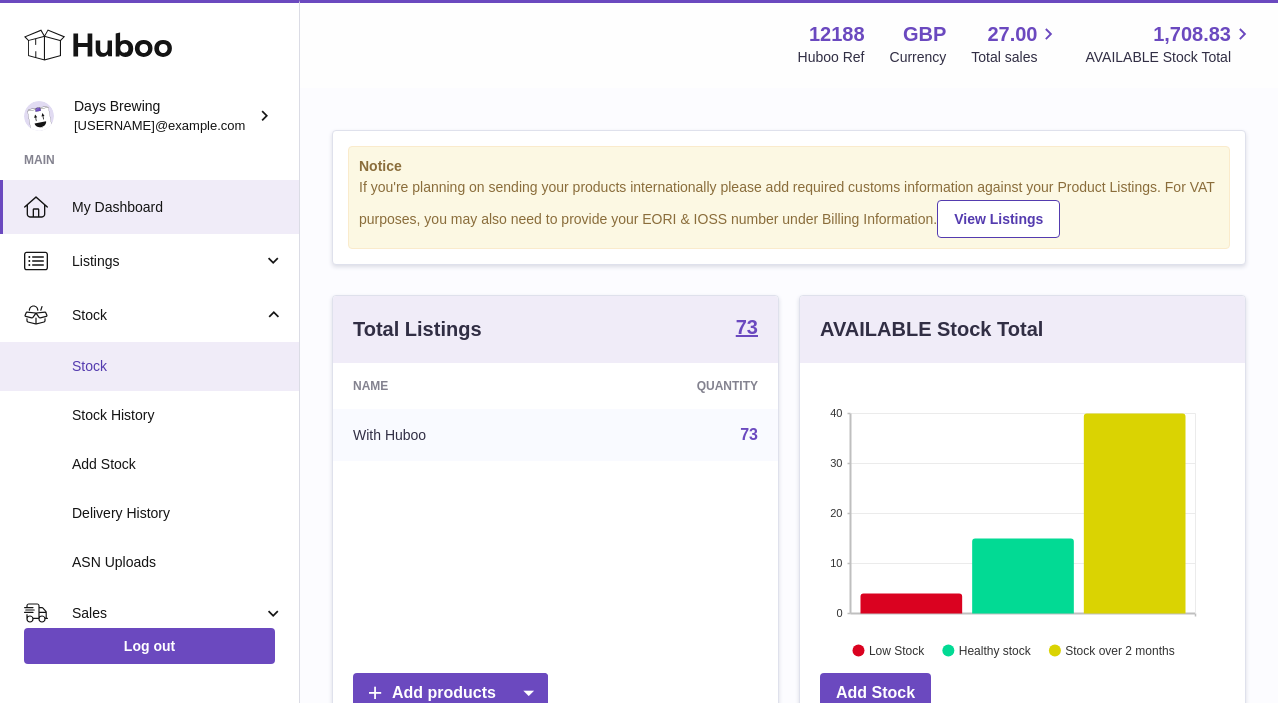 click on "Stock" at bounding box center [178, 366] 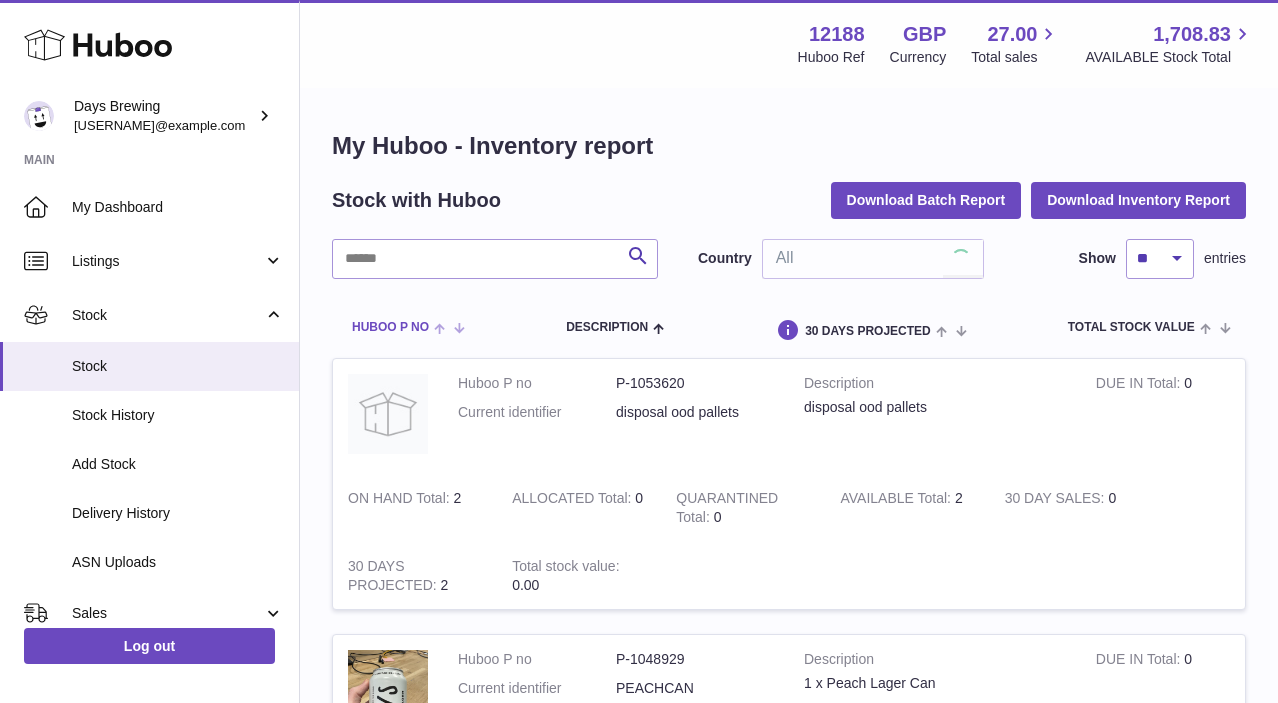 scroll, scrollTop: 0, scrollLeft: 0, axis: both 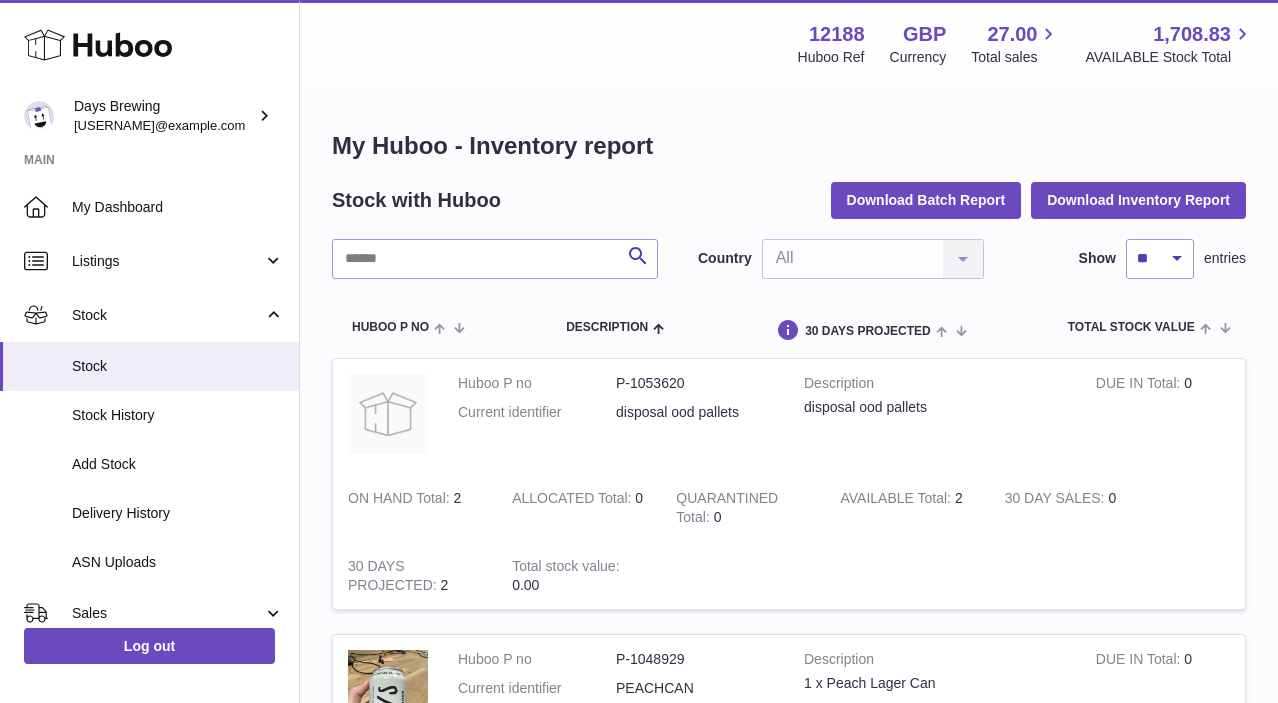 click on "Search
Country
All         All     No elements found. Consider changing the search query.   List is empty.
Show
** ** ** ***
entries
Huboo P no       Description
DUE IN TOTAL
ON HAND Total
ALLOCATED Total
QUARANTINED Total
AVAILABLE Total
30 DAY SALES
30 DAYS PROJECTED       Total stock value
Action
Huboo P no   P-1053620   Current identifier   disposal ood pallets       Description   disposal ood pallets     DUE IN Total
0
ON HAND Total
2
ALLOCATED Total
0
QUARANTINED Total
0
AVAILABLE Total
2
30 DAY SALES         0.00" at bounding box center [789, 1712] 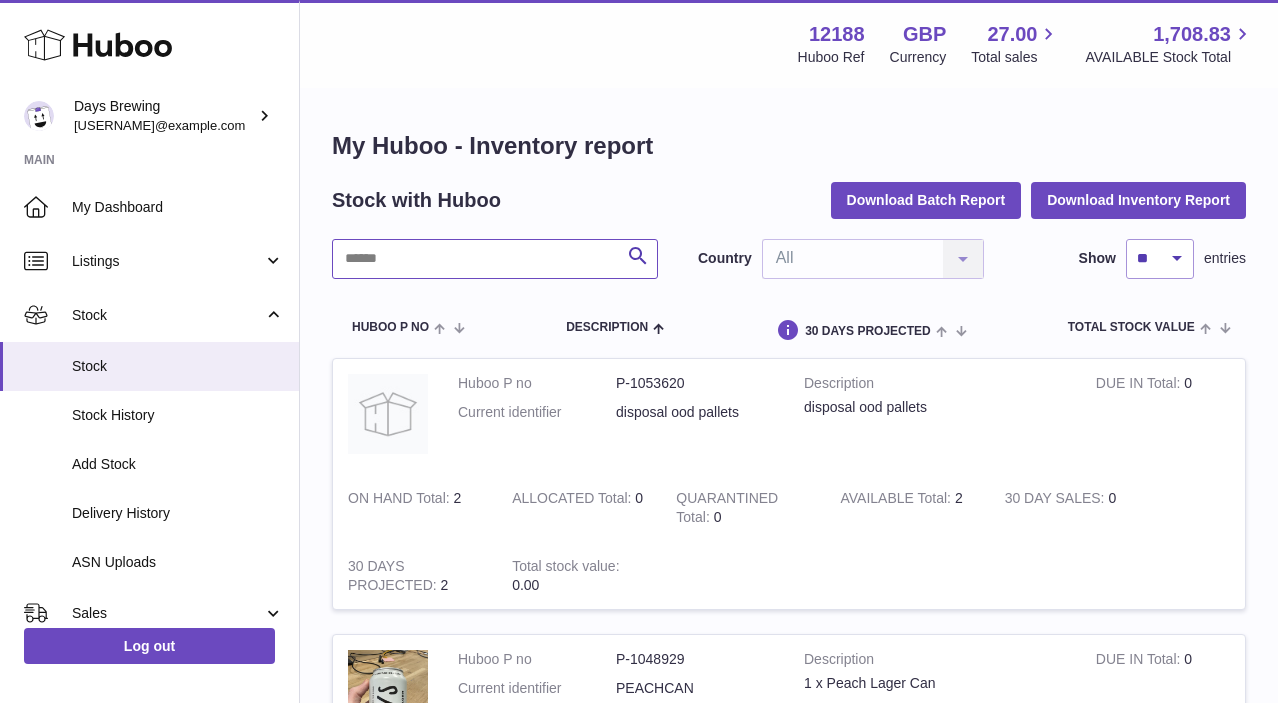 click at bounding box center (495, 259) 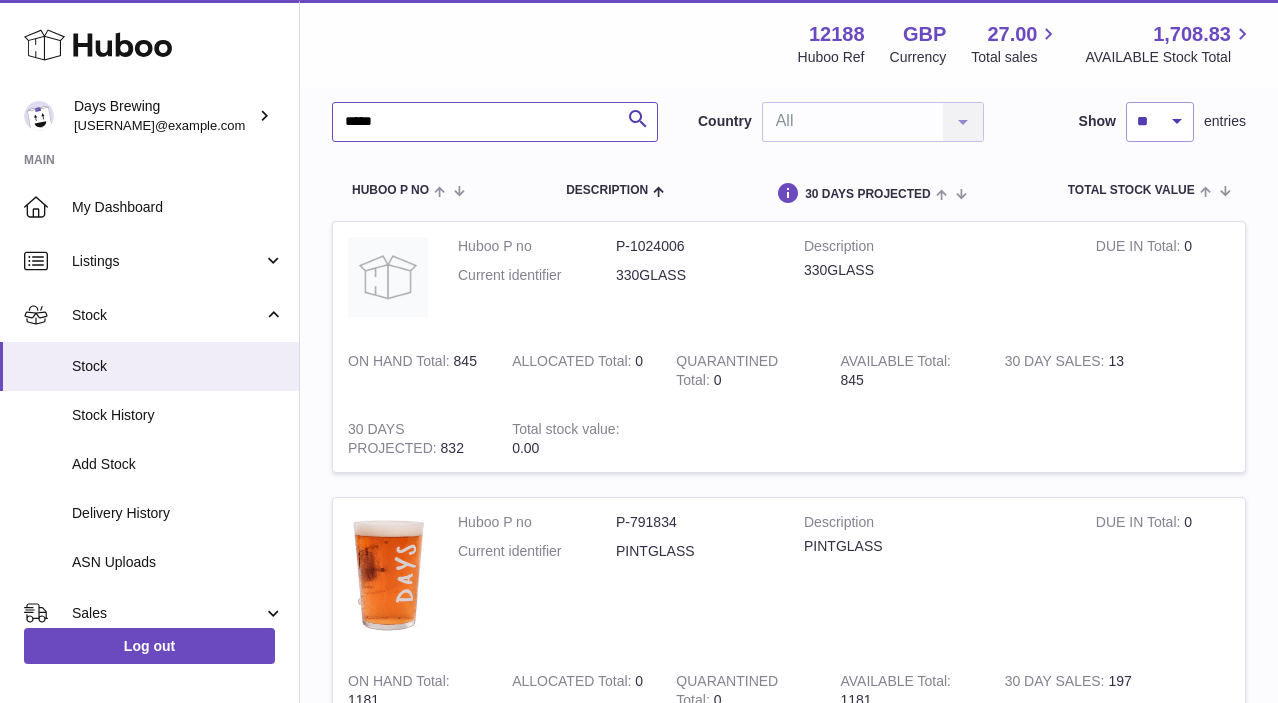 scroll, scrollTop: 139, scrollLeft: 0, axis: vertical 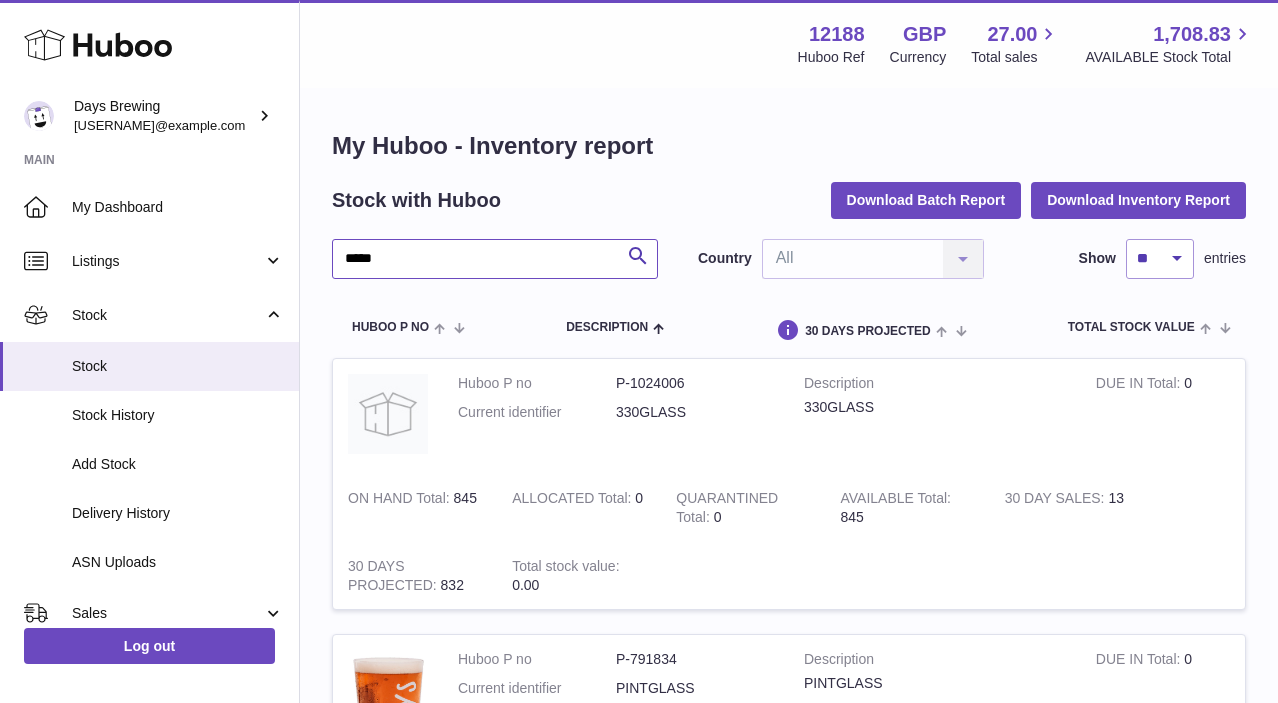 click on "*****" at bounding box center [495, 259] 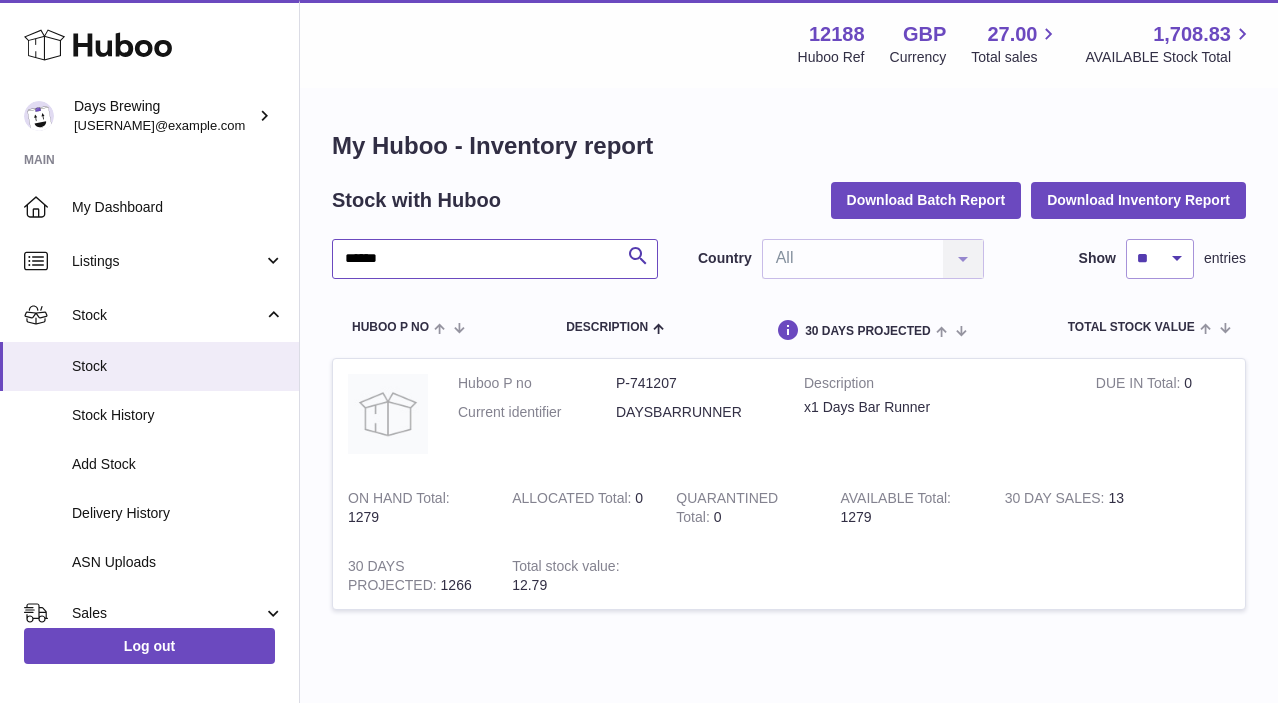 click on "******" at bounding box center (495, 259) 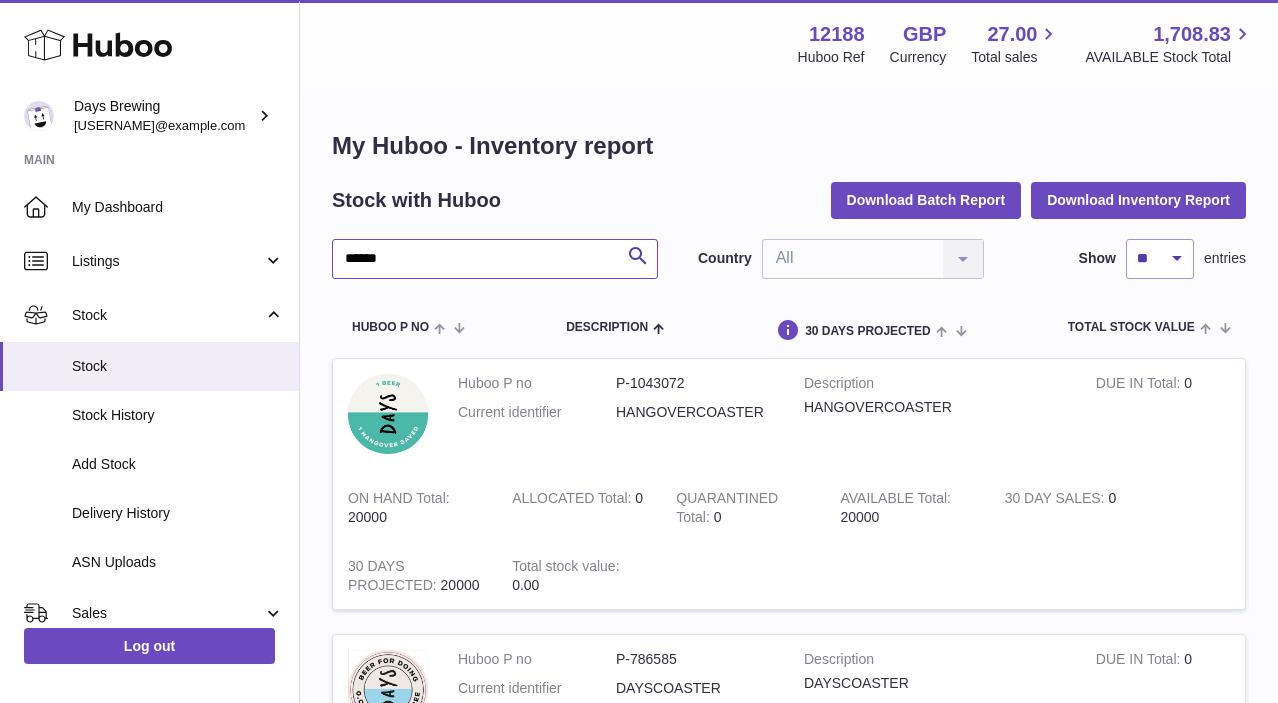 click on "******" at bounding box center [495, 259] 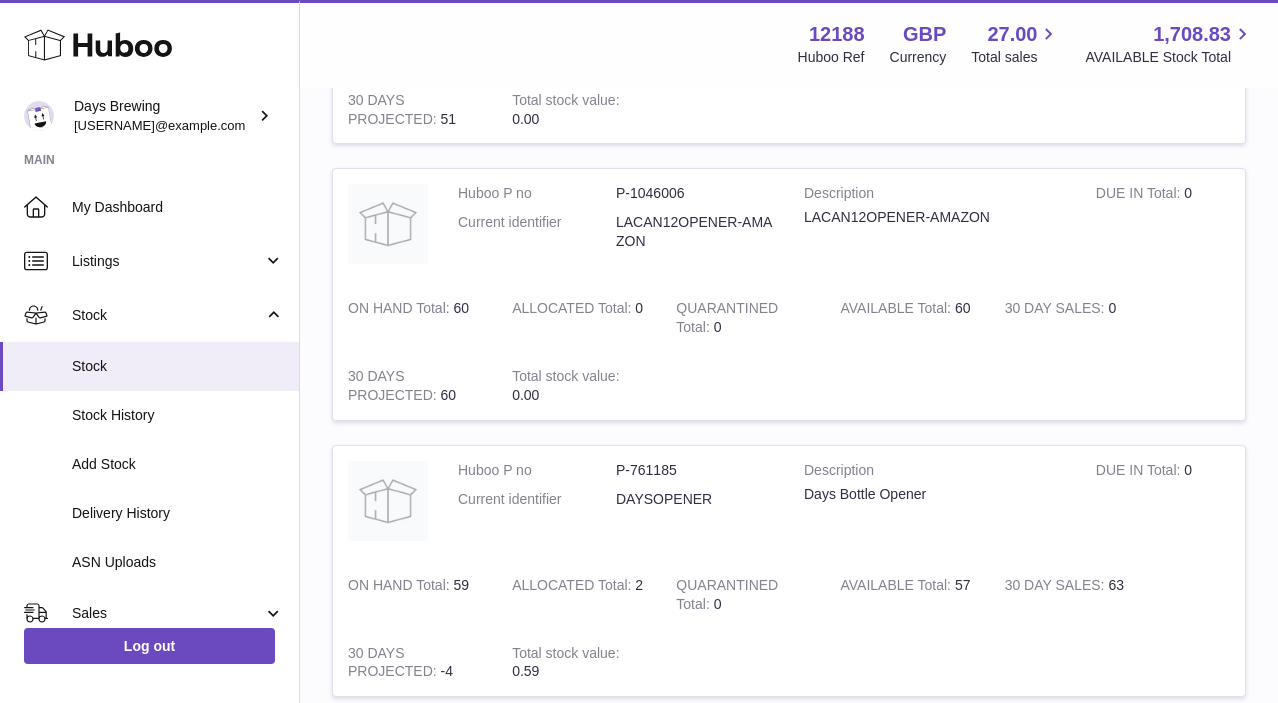 scroll, scrollTop: 530, scrollLeft: 0, axis: vertical 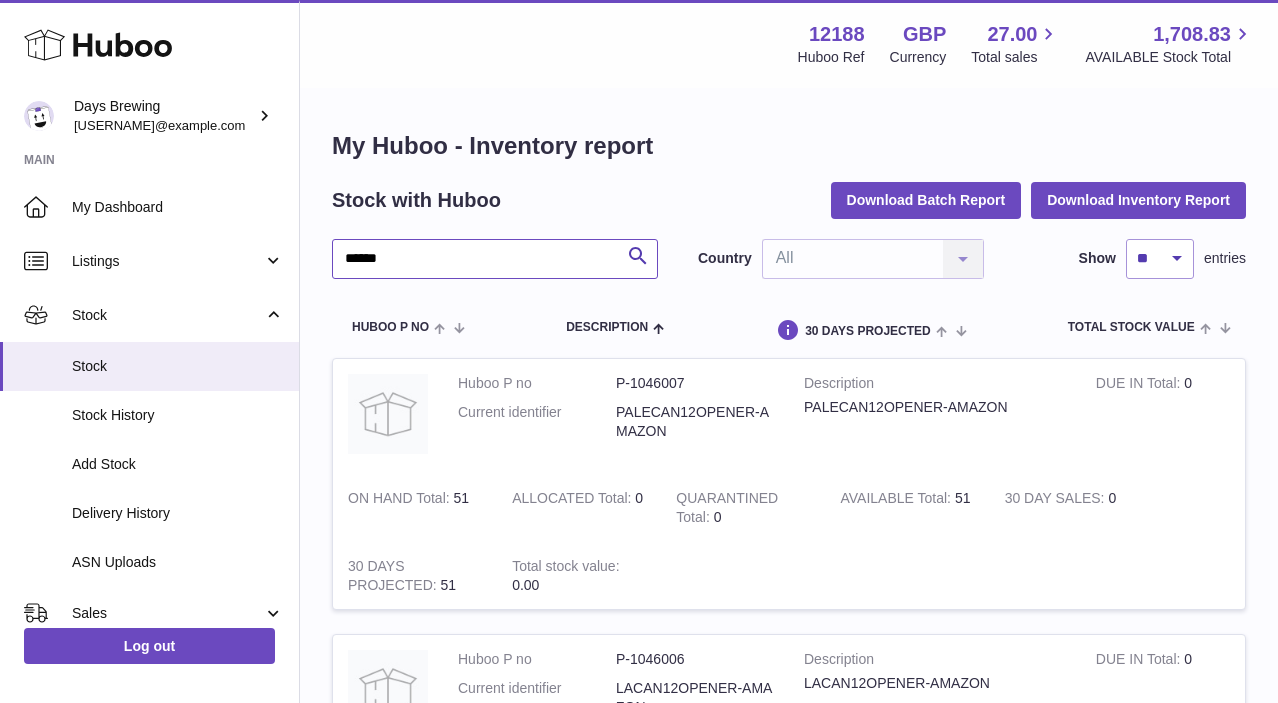 click on "******" at bounding box center (495, 259) 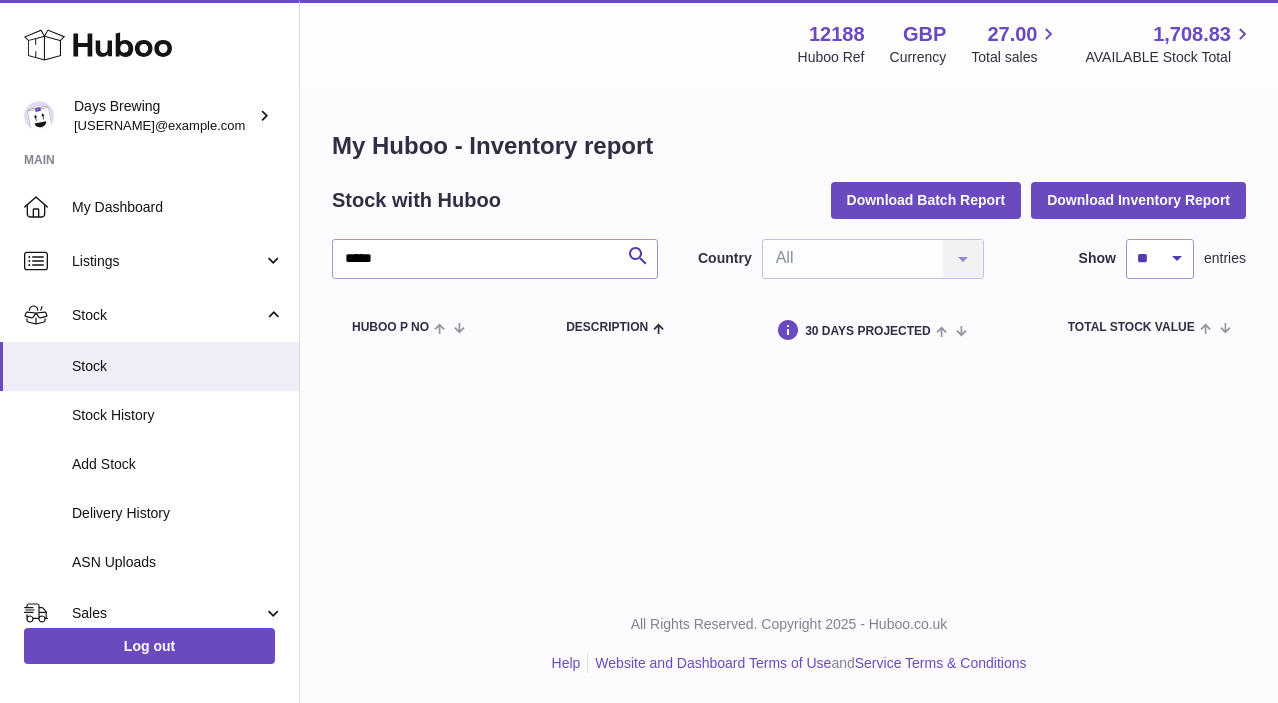 click on "*****     Search
Country
All         All     No elements found. Consider changing the search query.   List is empty.
Show
** ** ** ***
entries
Huboo P no       Description
DUE IN TOTAL
ON HAND Total
ALLOCATED Total
QUARANTINED Total
AVAILABLE Total
30 DAY SALES
30 DAYS PROJECTED       Total stock value
Action" at bounding box center [789, 298] 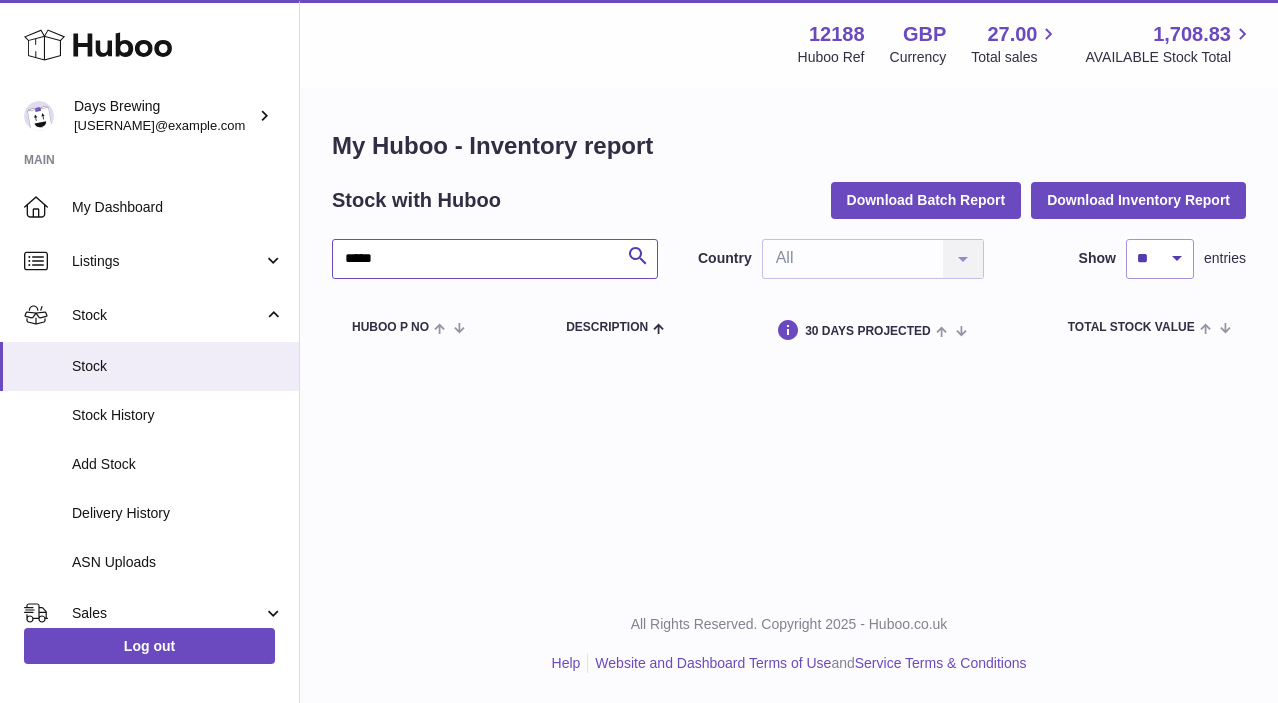 click on "*****" at bounding box center [495, 259] 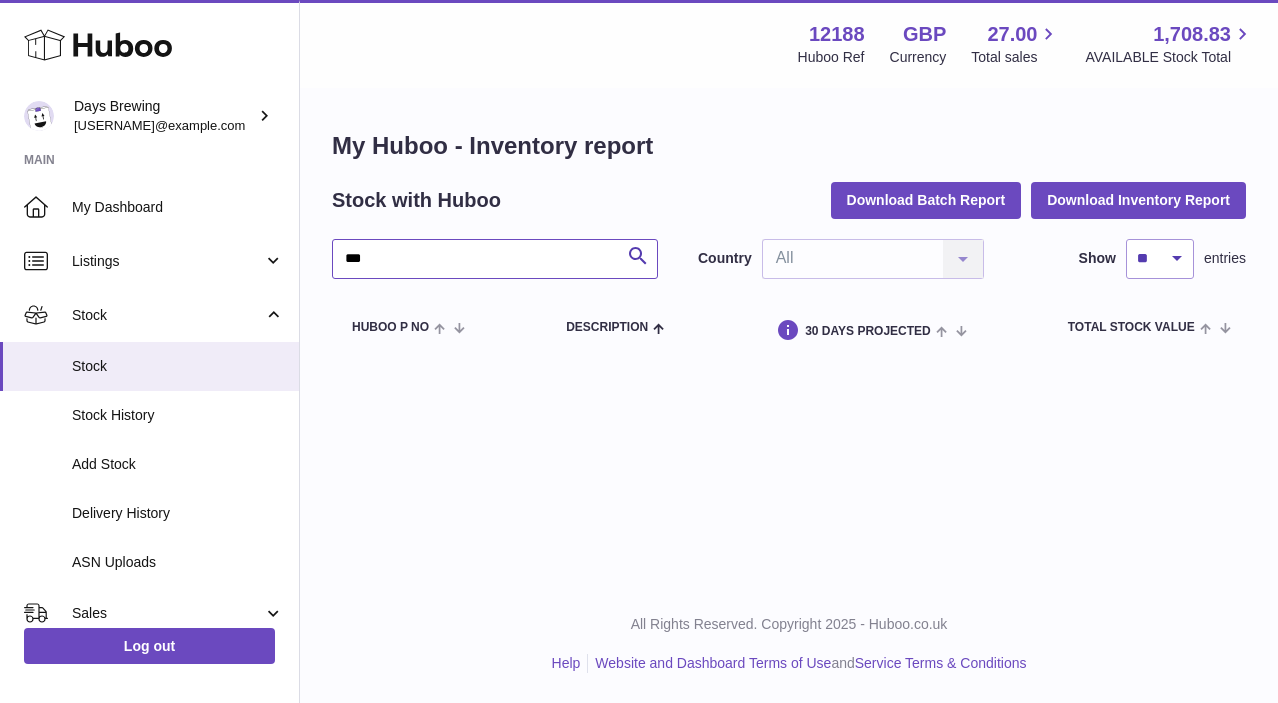 type on "***" 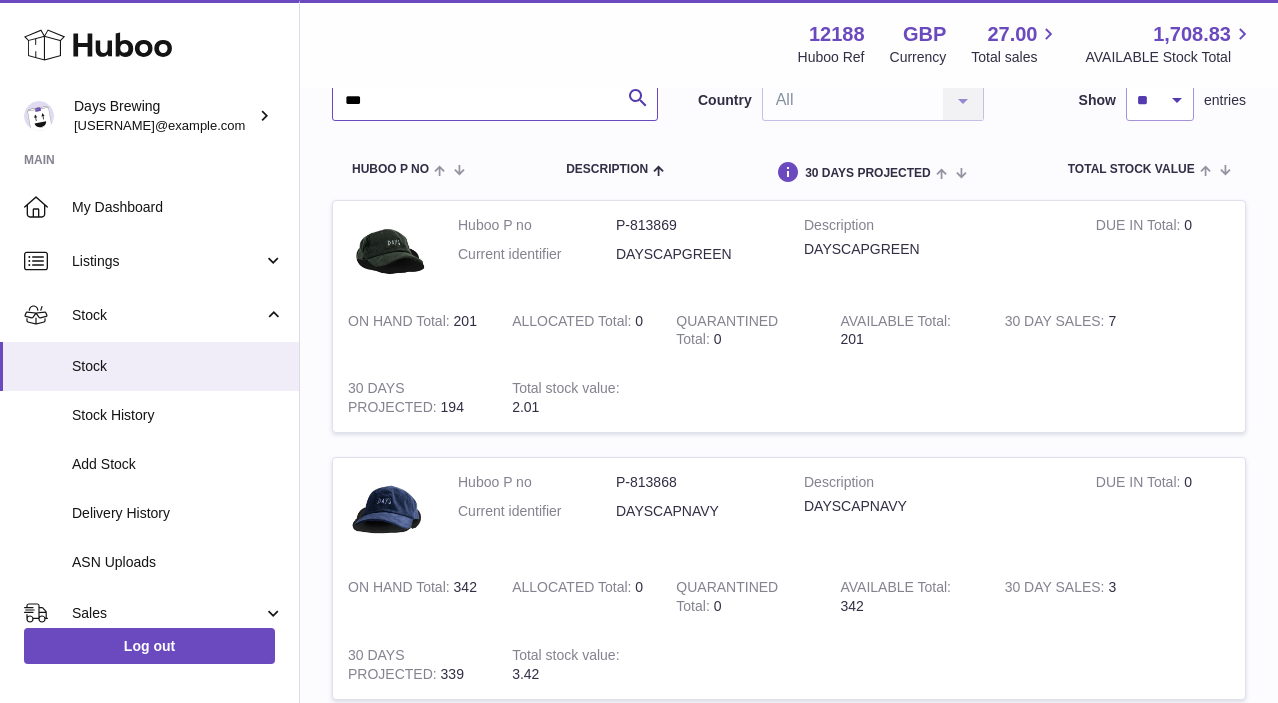scroll, scrollTop: 172, scrollLeft: 0, axis: vertical 